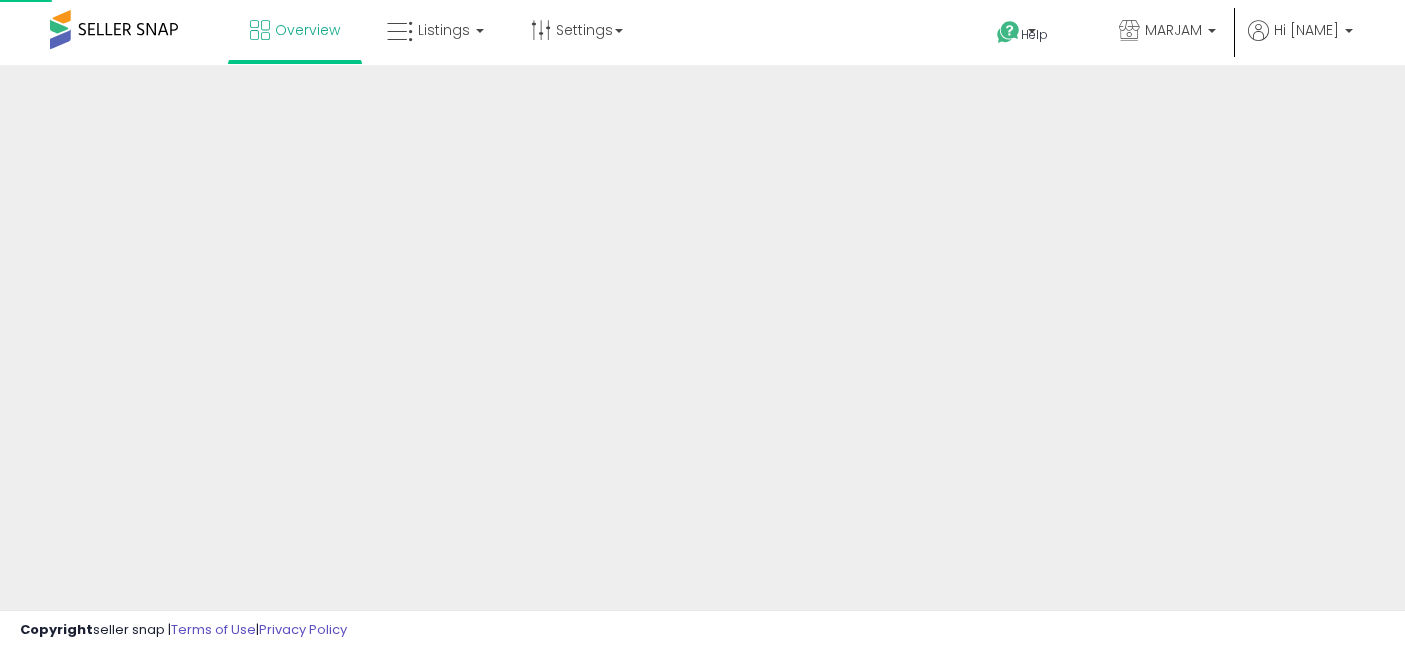 scroll, scrollTop: 0, scrollLeft: 0, axis: both 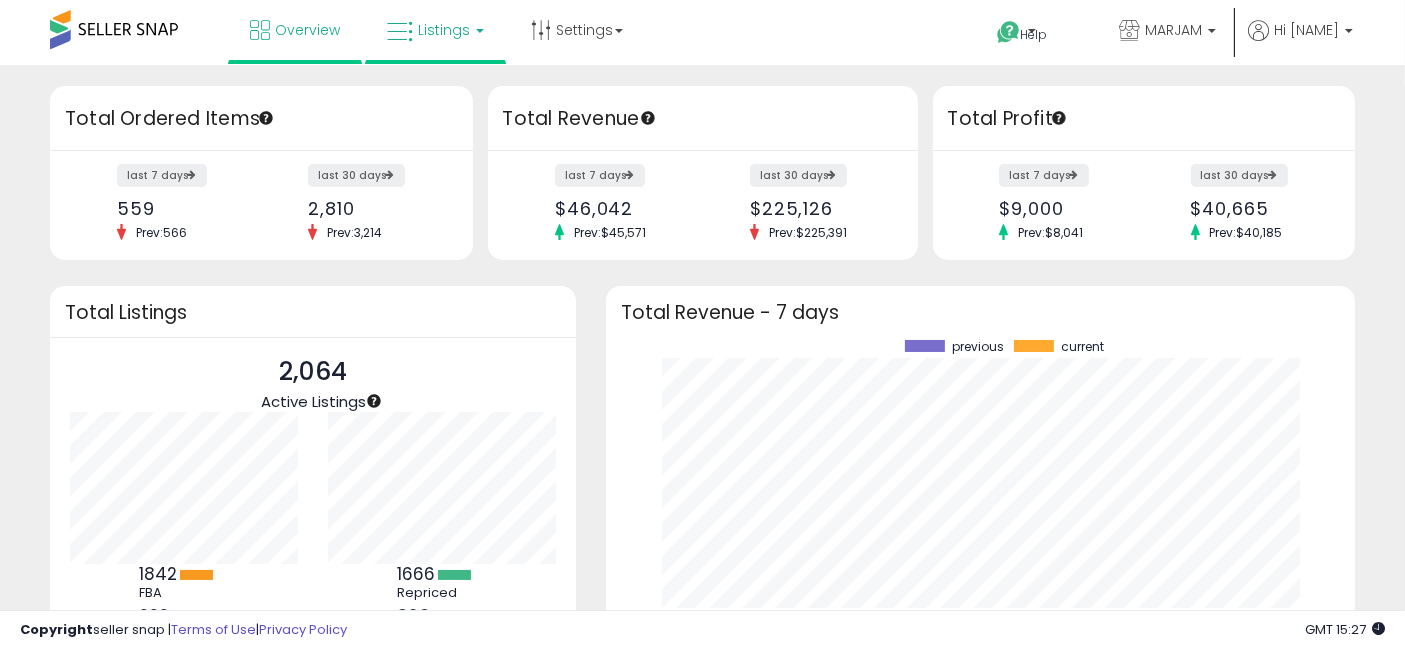 click on "Listings" at bounding box center [444, 30] 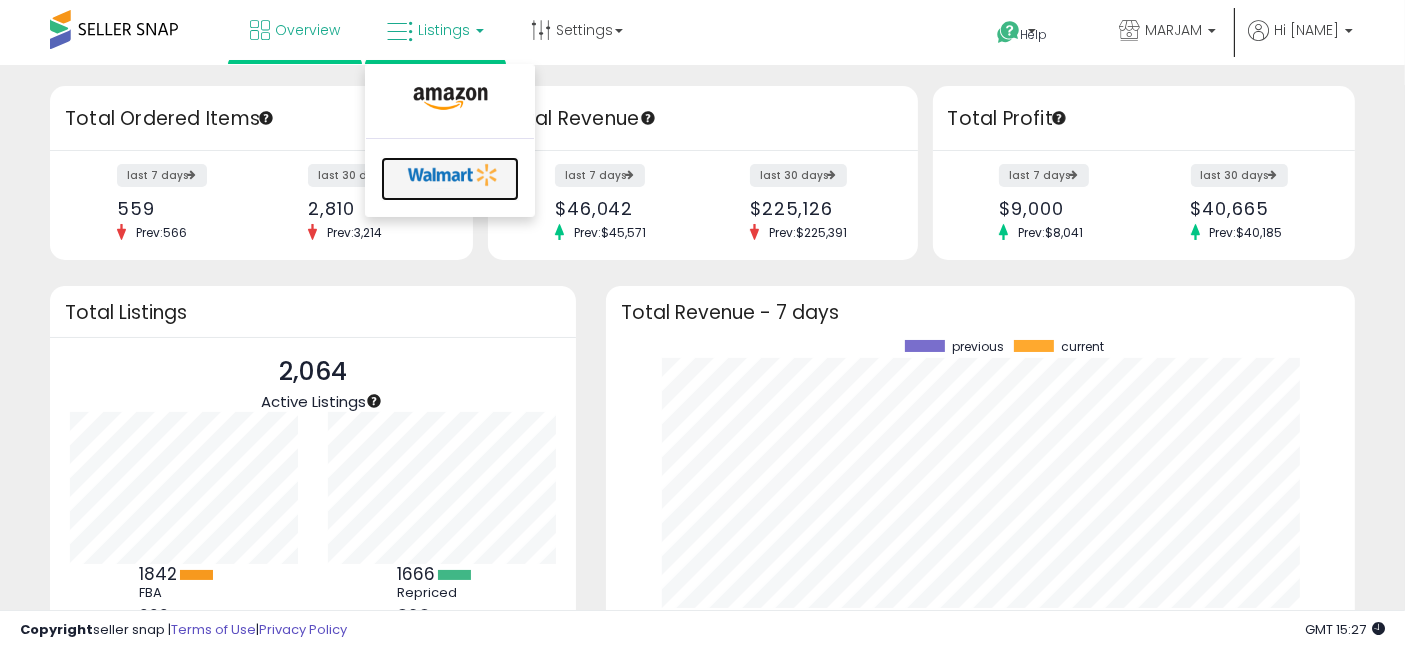 click at bounding box center (453, 175) 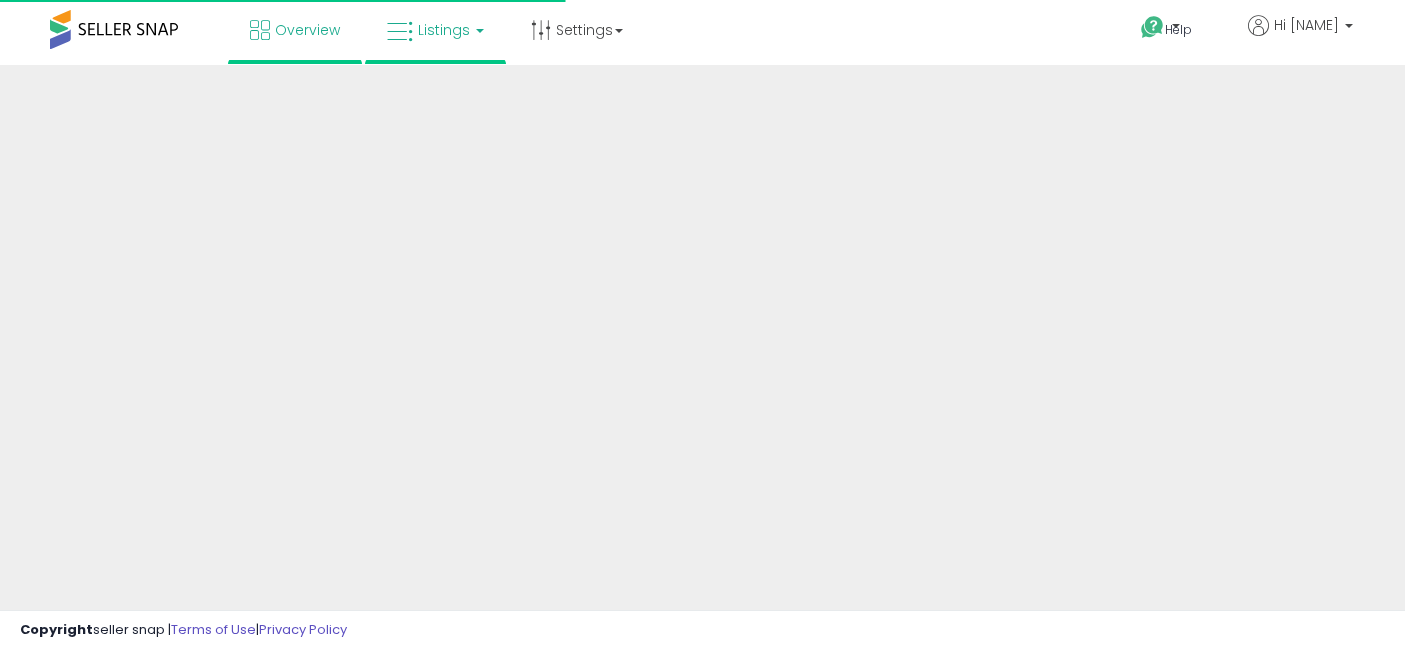 scroll, scrollTop: 0, scrollLeft: 0, axis: both 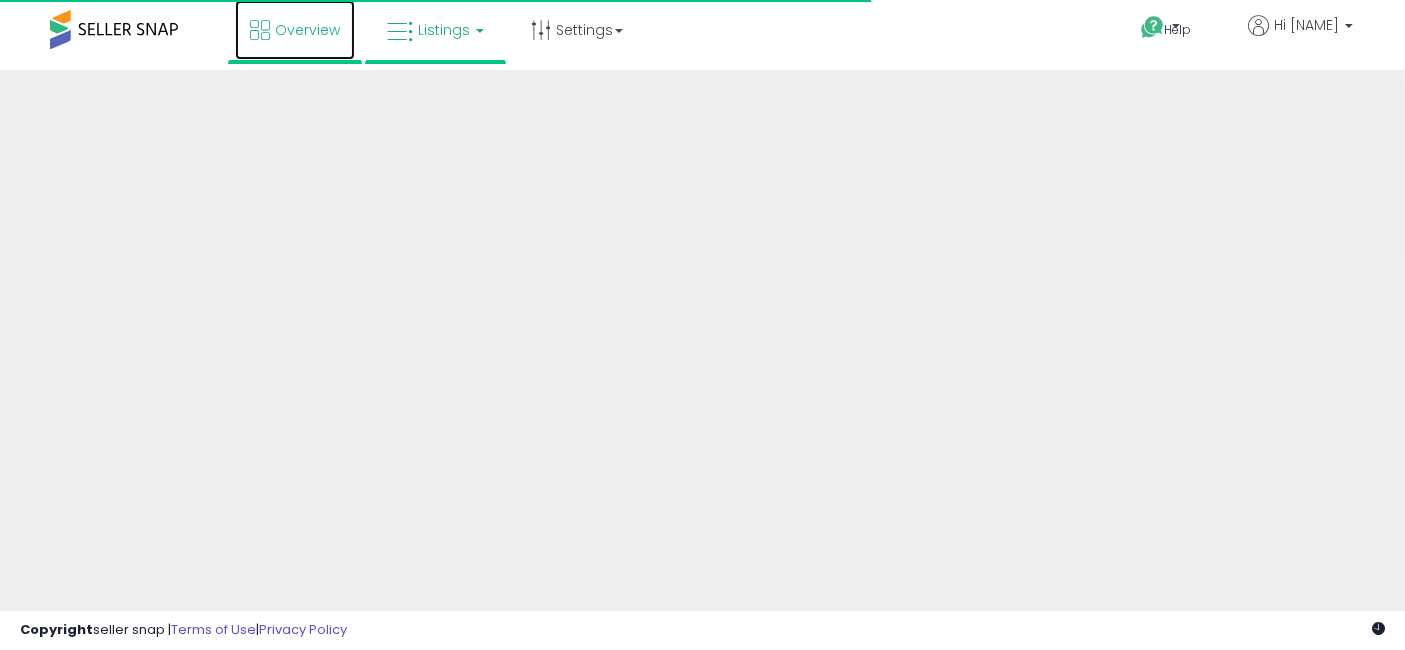 click on "Overview" at bounding box center (307, 30) 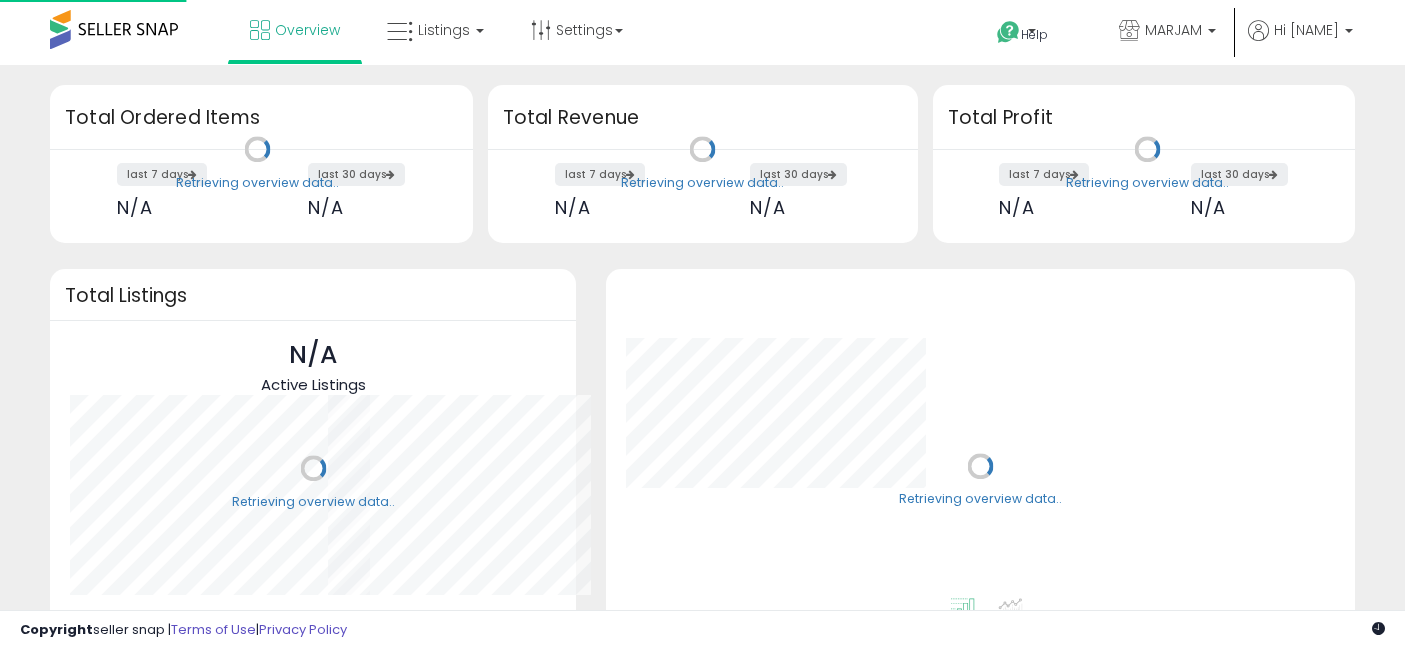 scroll, scrollTop: 0, scrollLeft: 0, axis: both 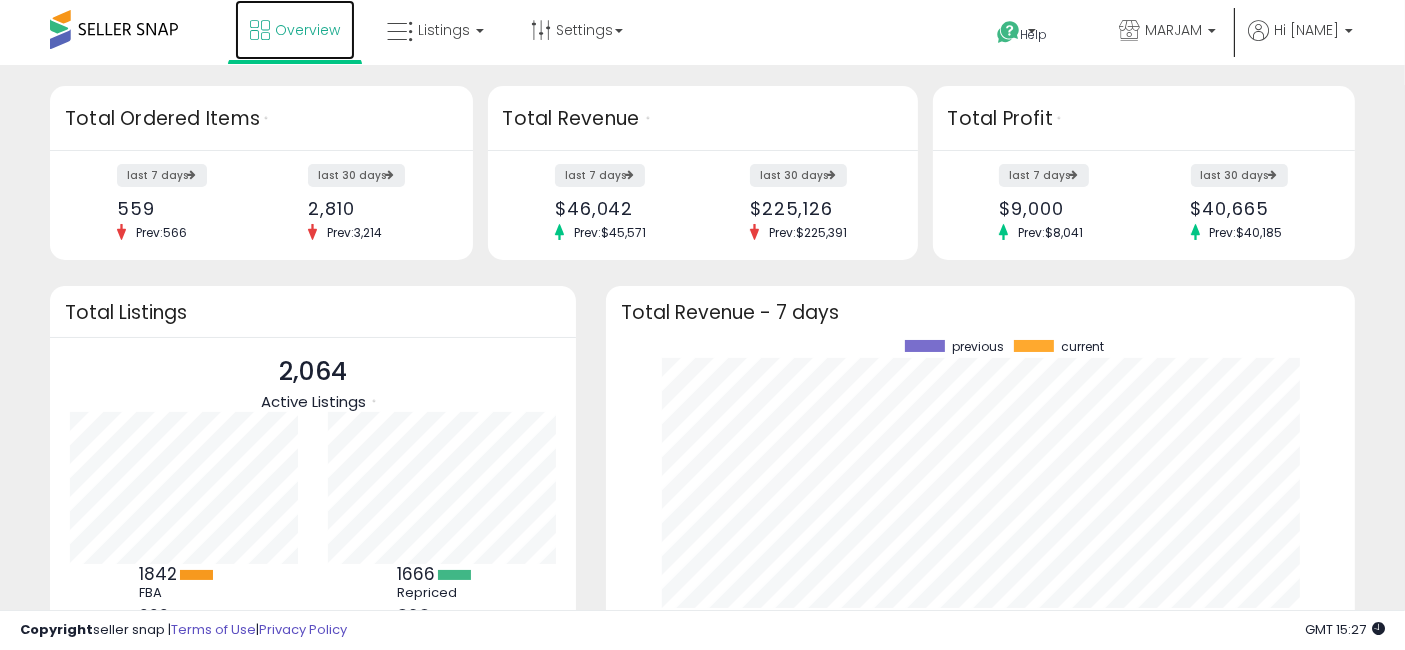 click on "Overview" at bounding box center [307, 30] 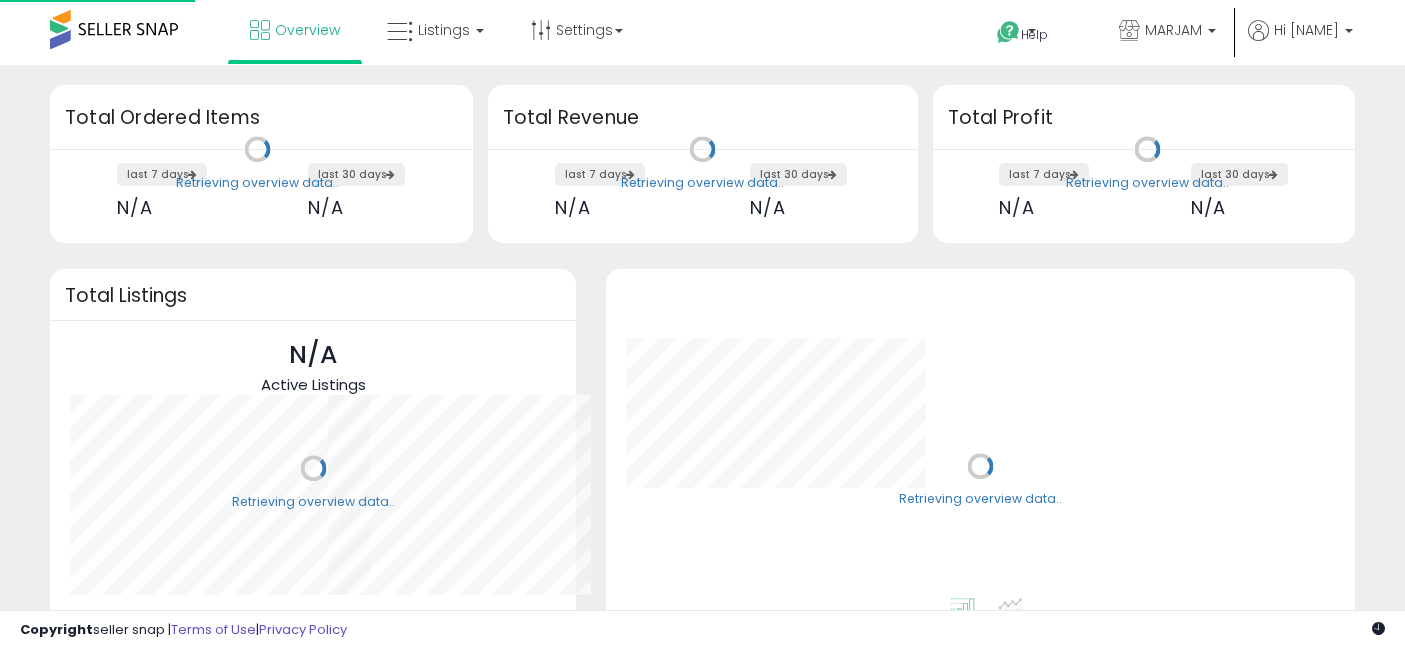 scroll, scrollTop: 0, scrollLeft: 0, axis: both 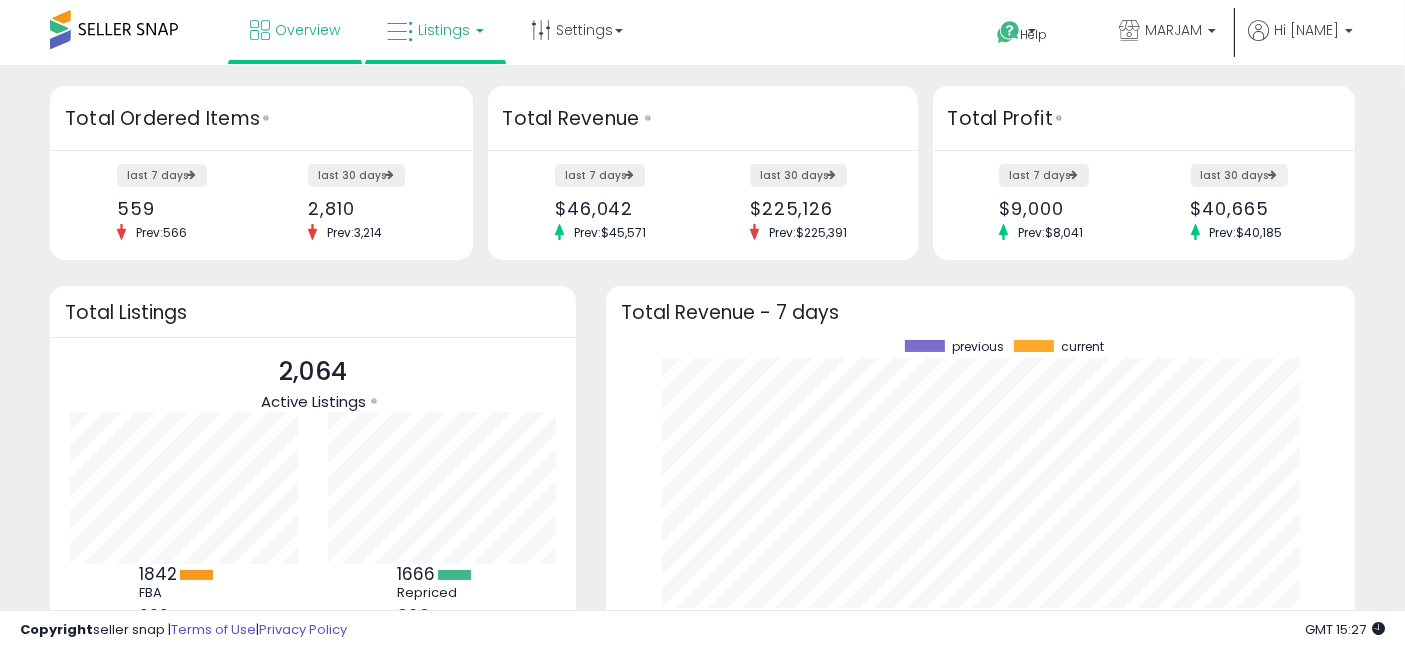 click on "Listings" at bounding box center (435, 30) 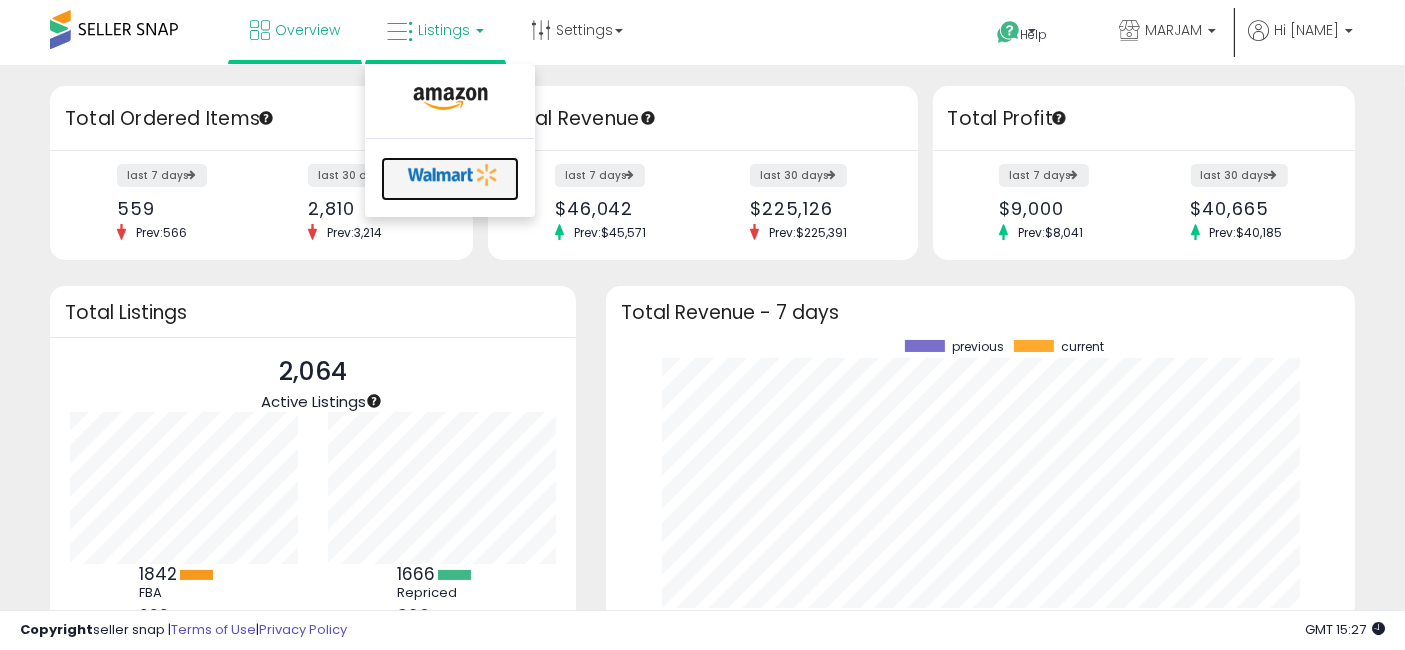 click at bounding box center [453, 175] 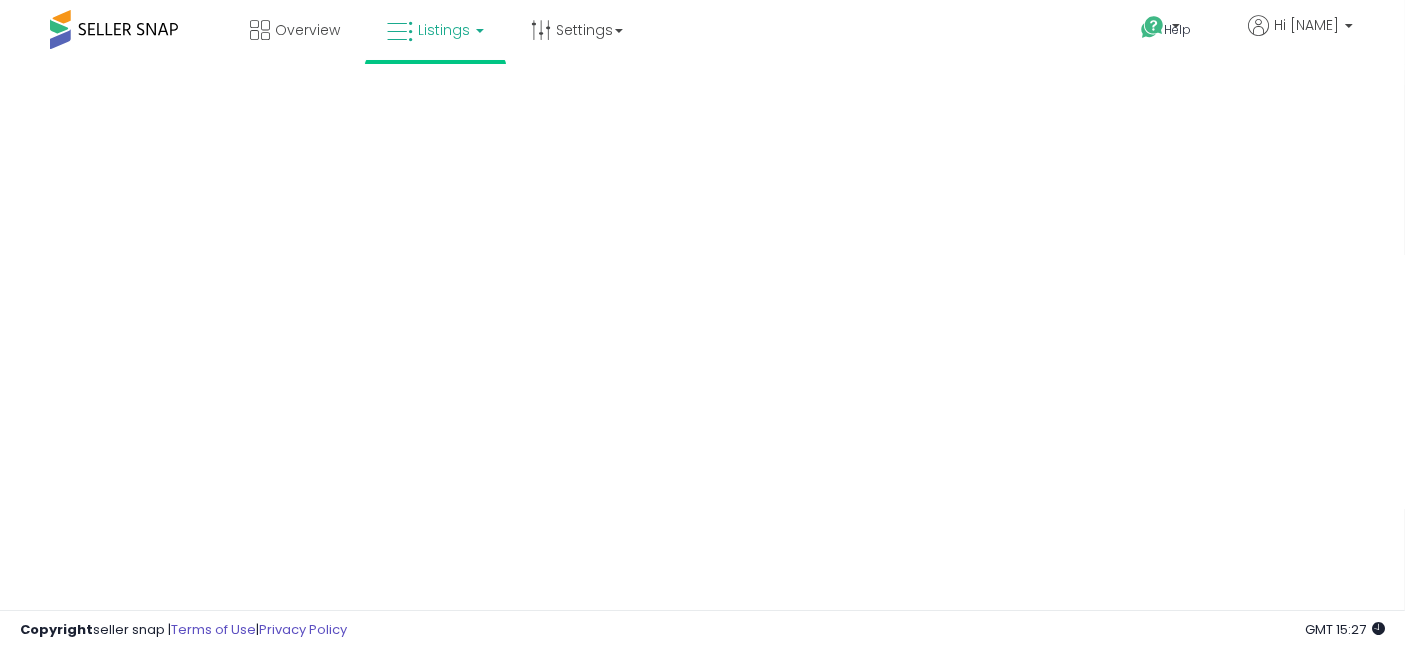 scroll, scrollTop: 0, scrollLeft: 0, axis: both 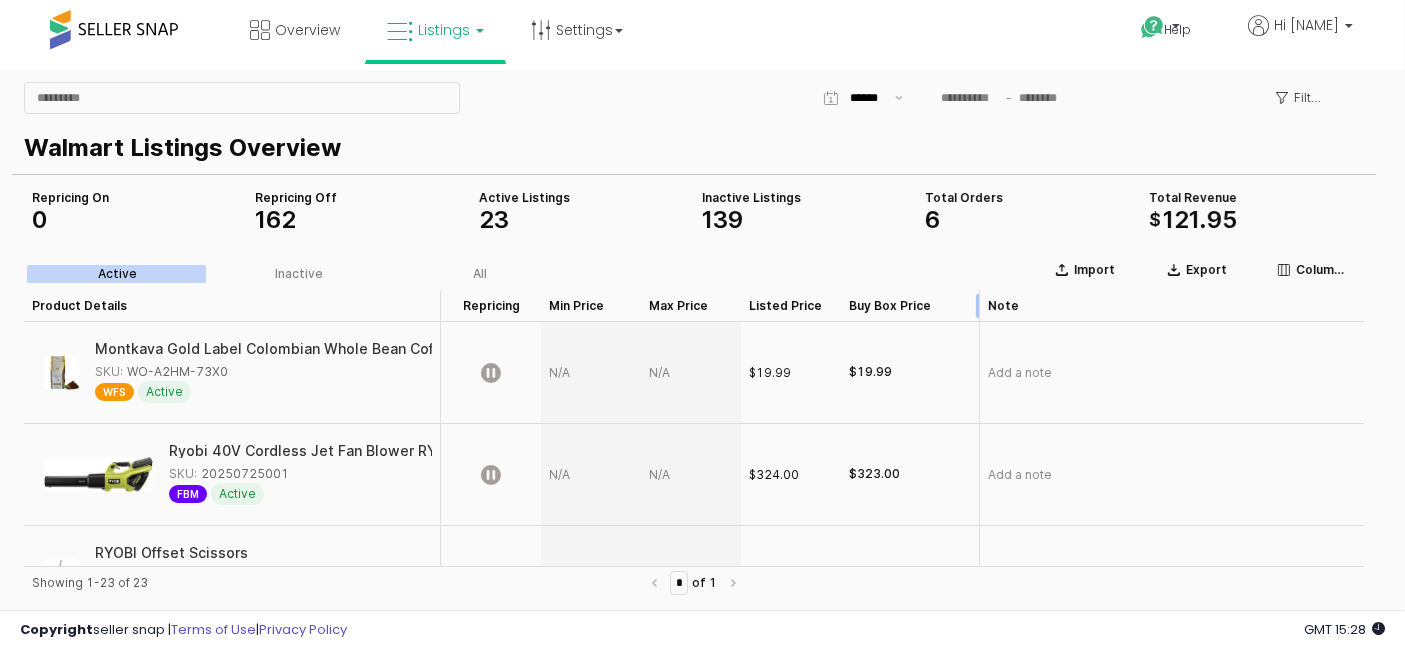 drag, startPoint x: 954, startPoint y: 309, endPoint x: 991, endPoint y: 324, distance: 39.92493 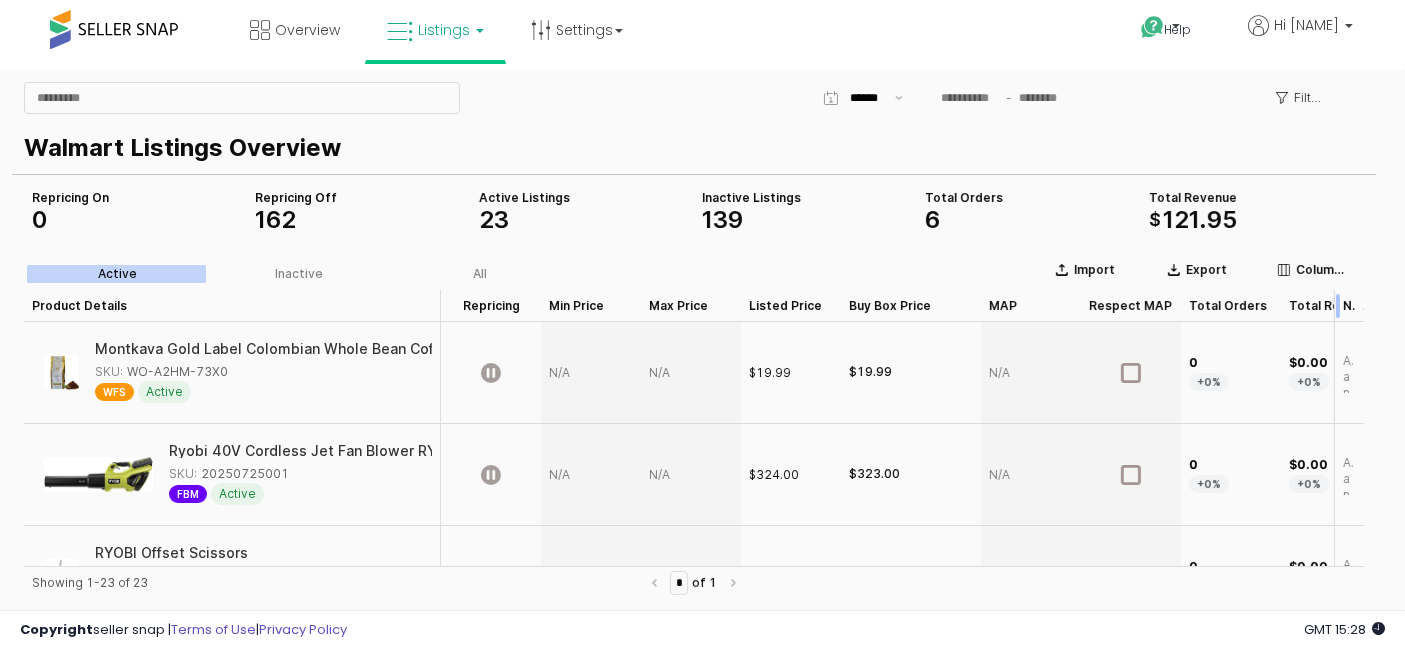 drag, startPoint x: 964, startPoint y: 304, endPoint x: 1353, endPoint y: 364, distance: 393.60004 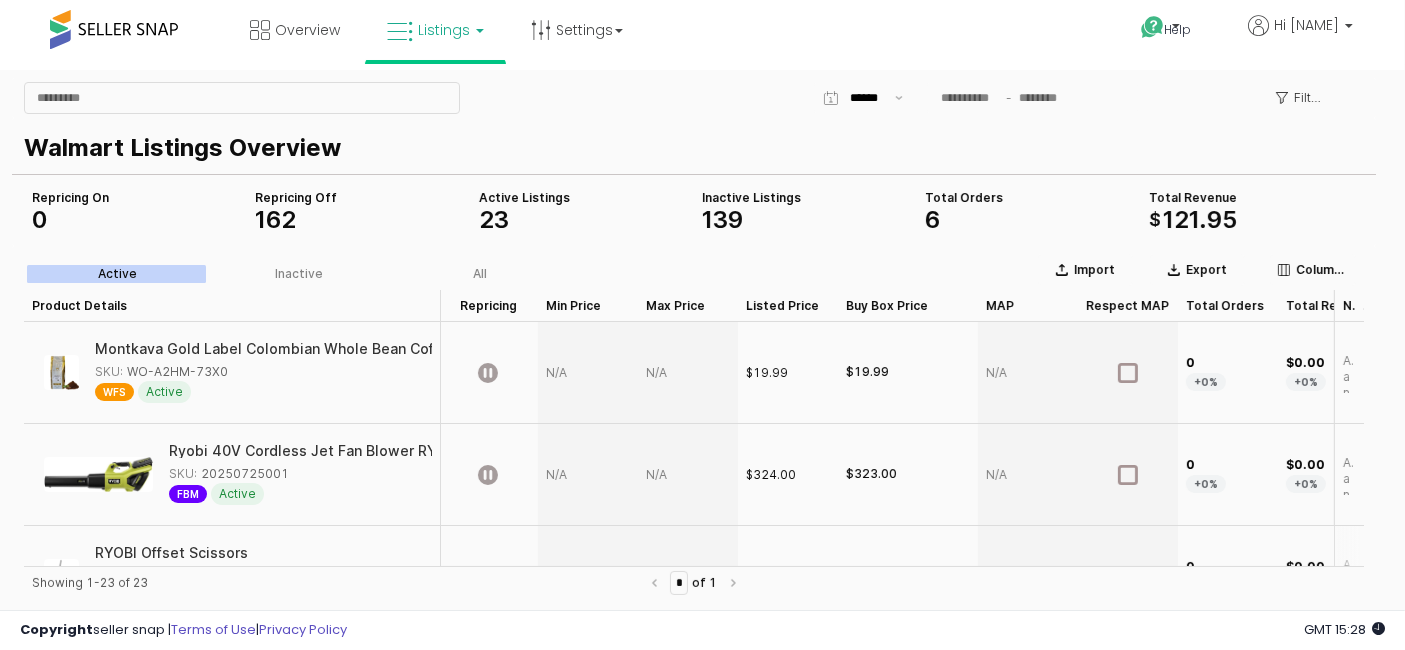 scroll, scrollTop: 0, scrollLeft: 6, axis: horizontal 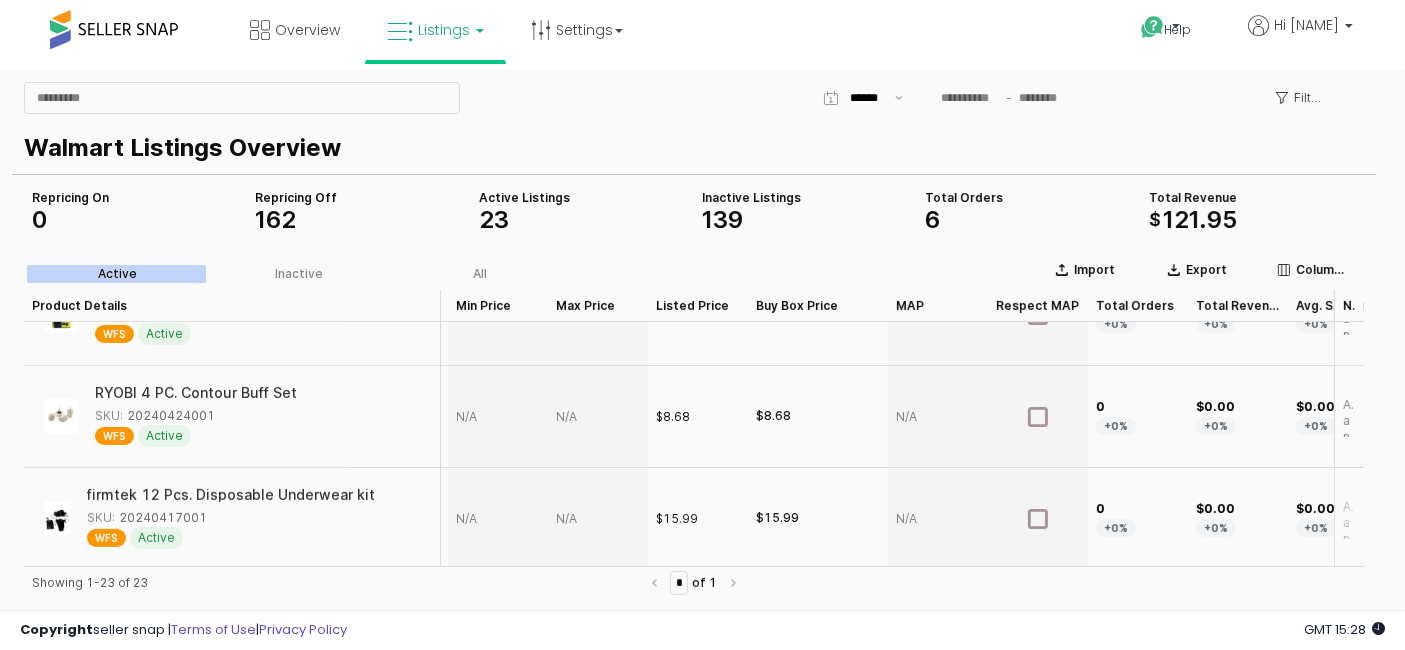 drag, startPoint x: 1168, startPoint y: 548, endPoint x: 1245, endPoint y: 537, distance: 77.781746 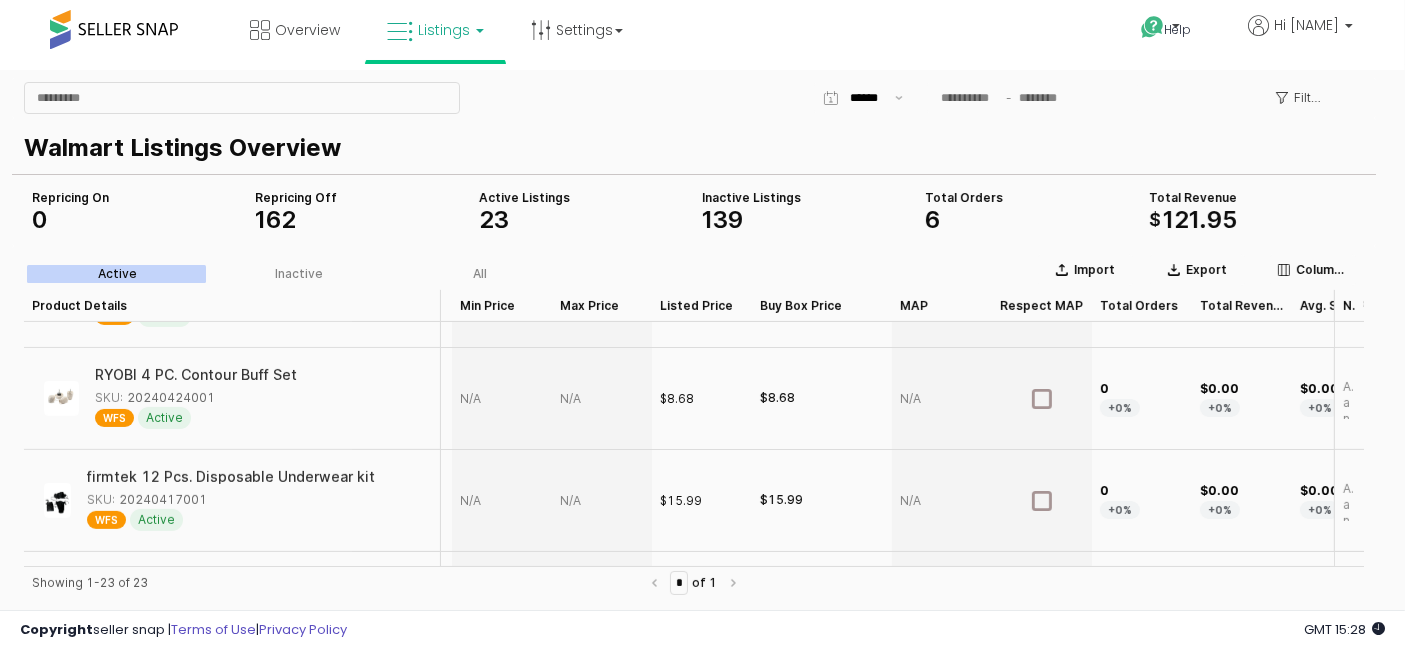 drag, startPoint x: 1385, startPoint y: 514, endPoint x: 1368, endPoint y: 453, distance: 63.324562 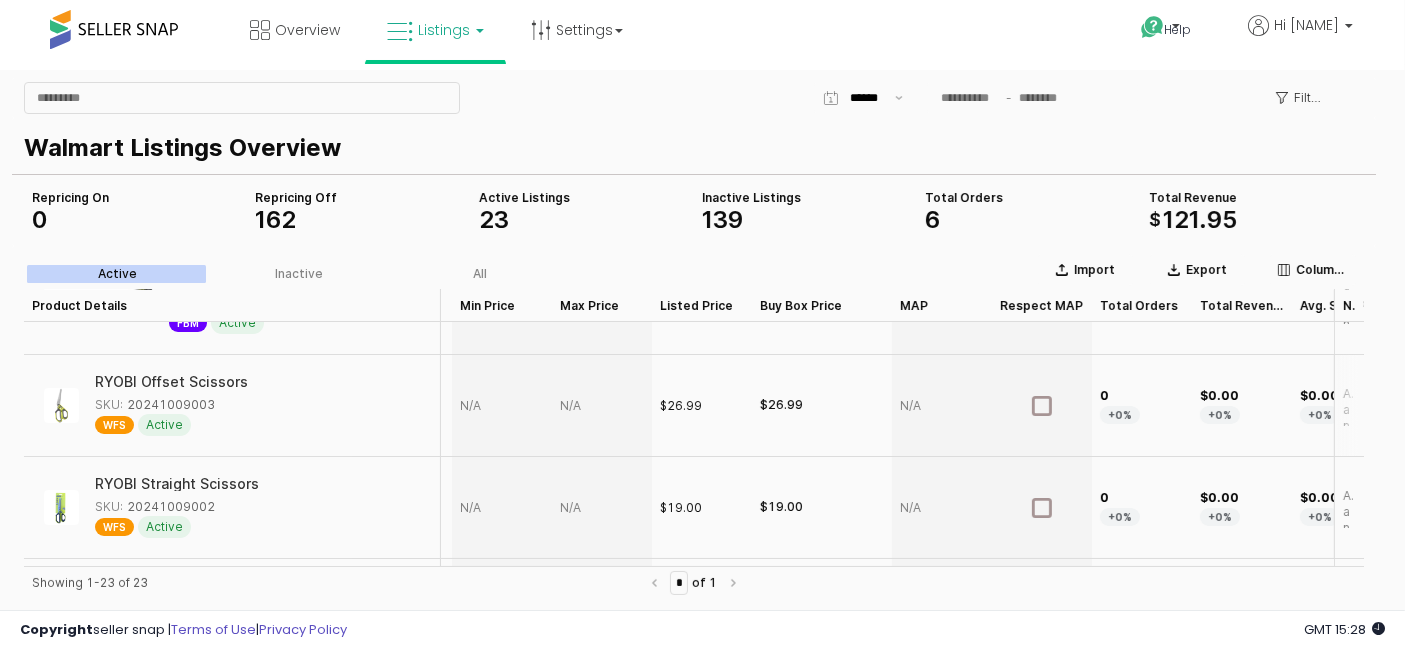scroll, scrollTop: 0, scrollLeft: 89, axis: horizontal 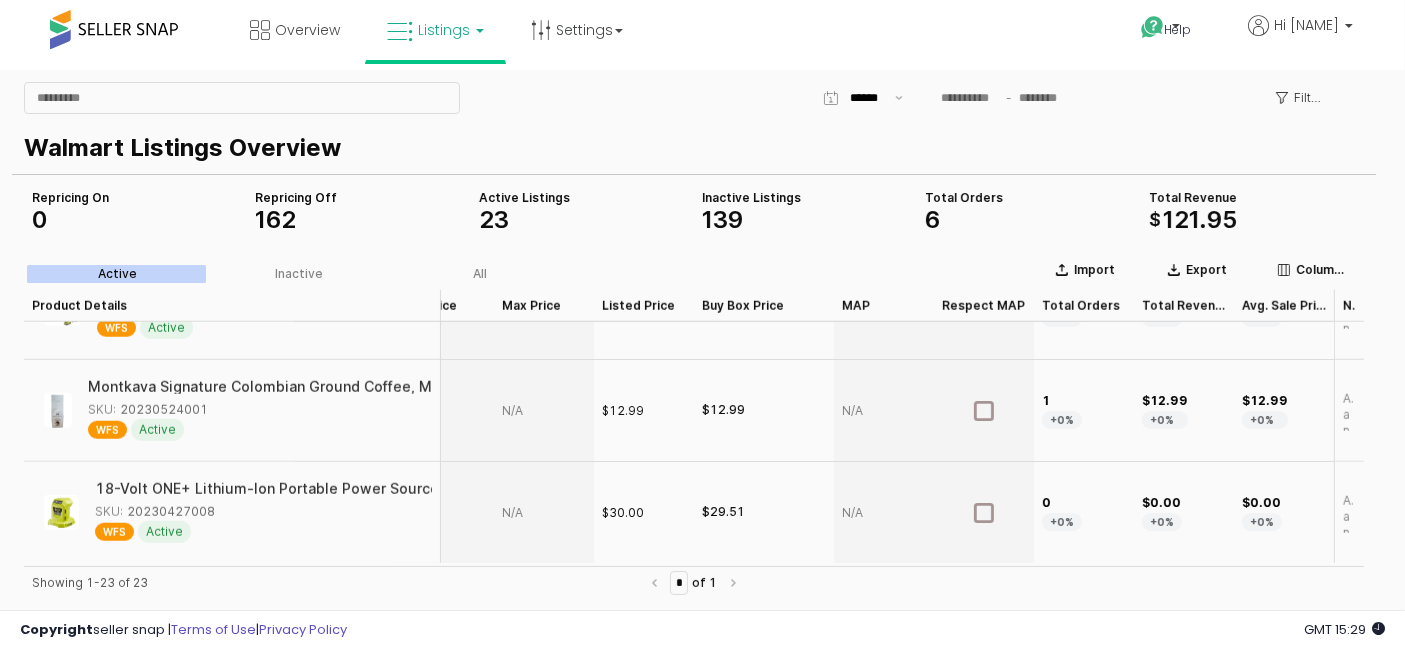 click on "Listings" at bounding box center (444, 30) 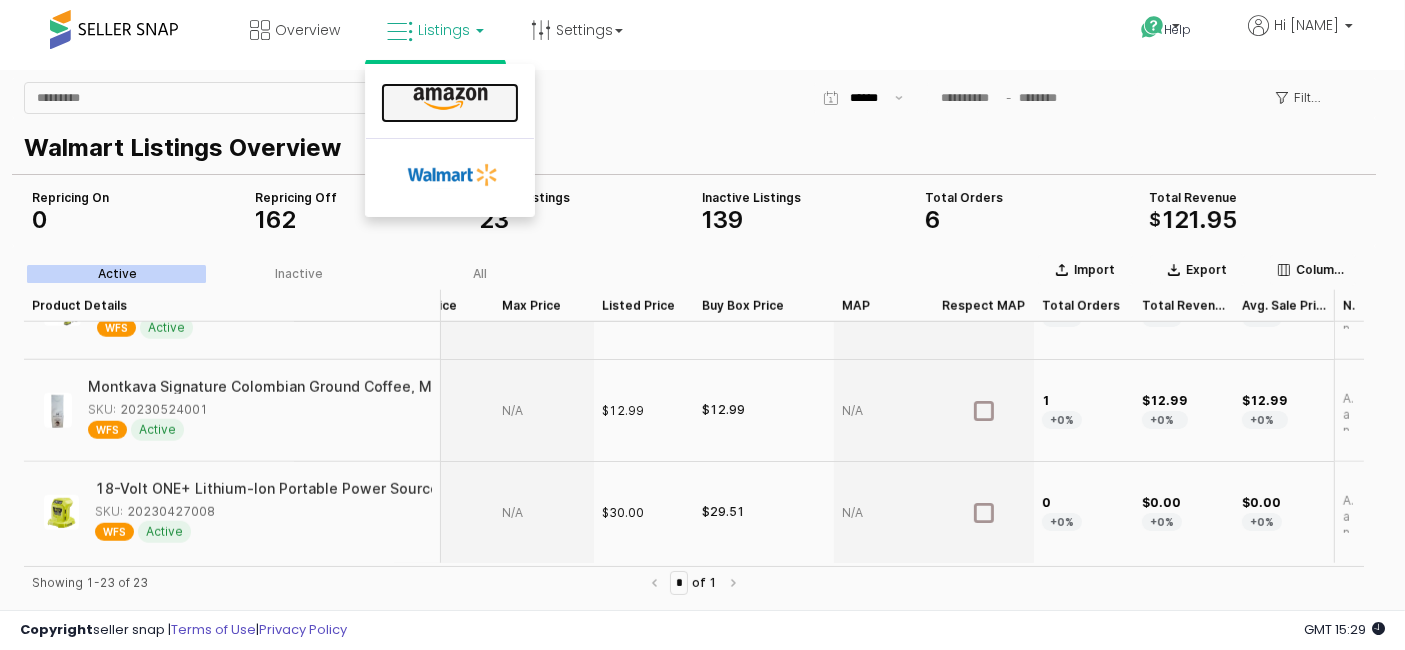 click at bounding box center [450, 99] 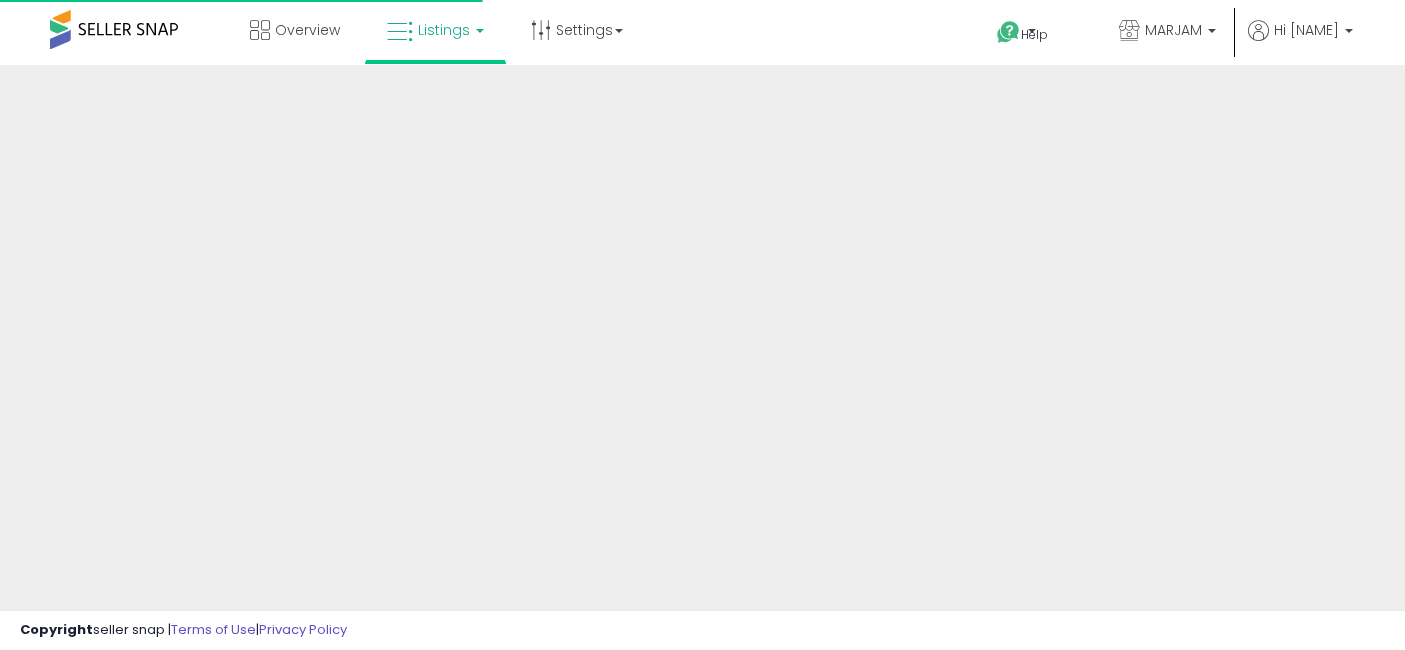 scroll, scrollTop: 0, scrollLeft: 0, axis: both 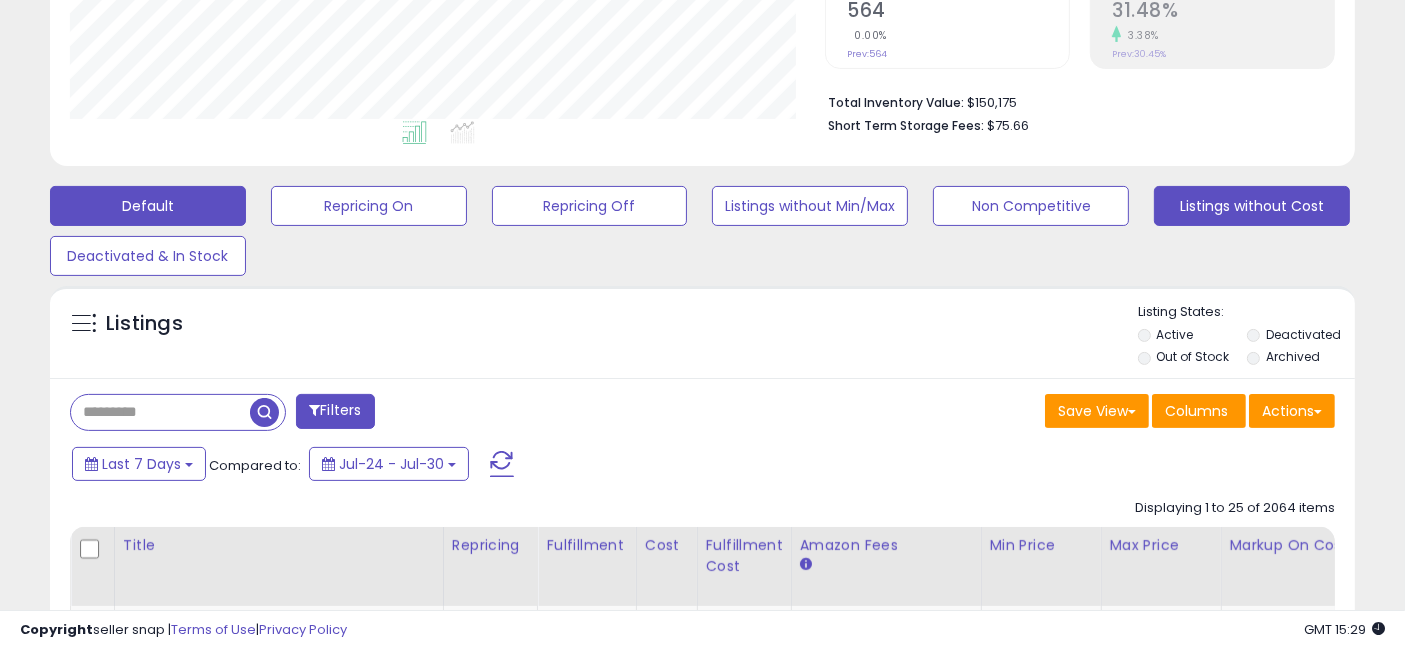 click on "Listings without Cost" at bounding box center [369, 206] 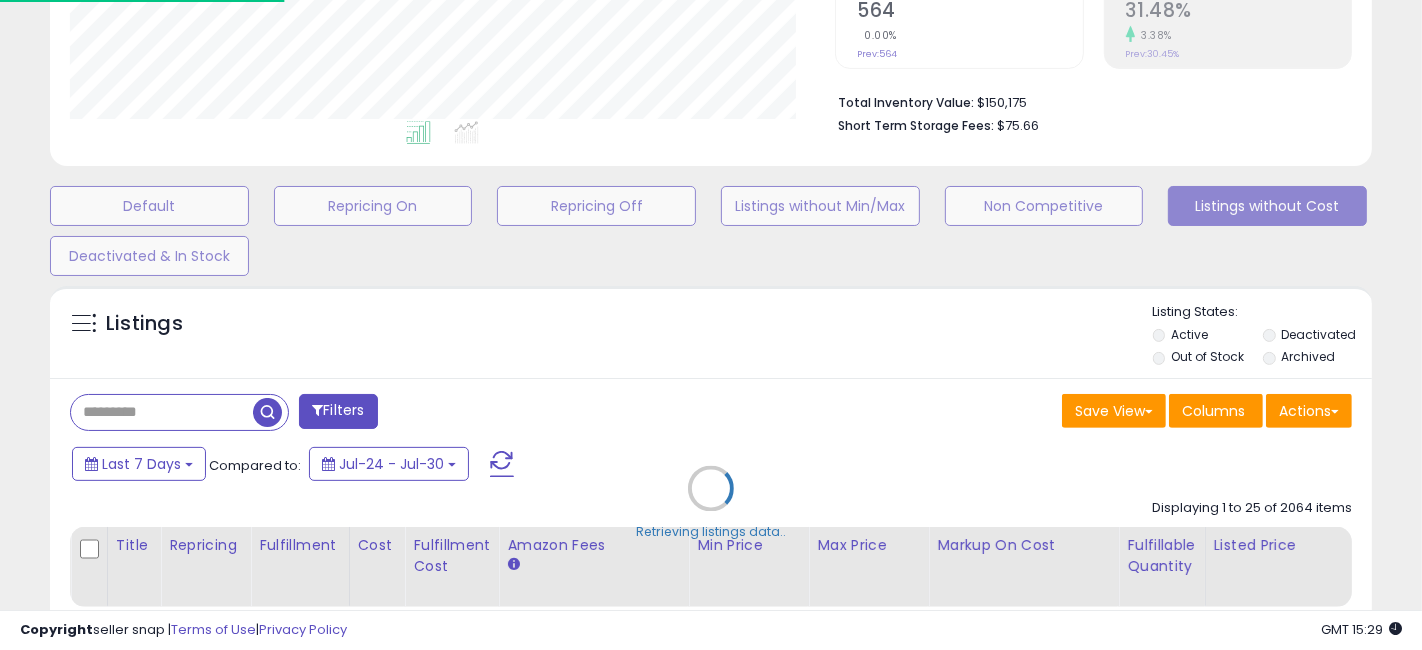 scroll, scrollTop: 999590, scrollLeft: 999234, axis: both 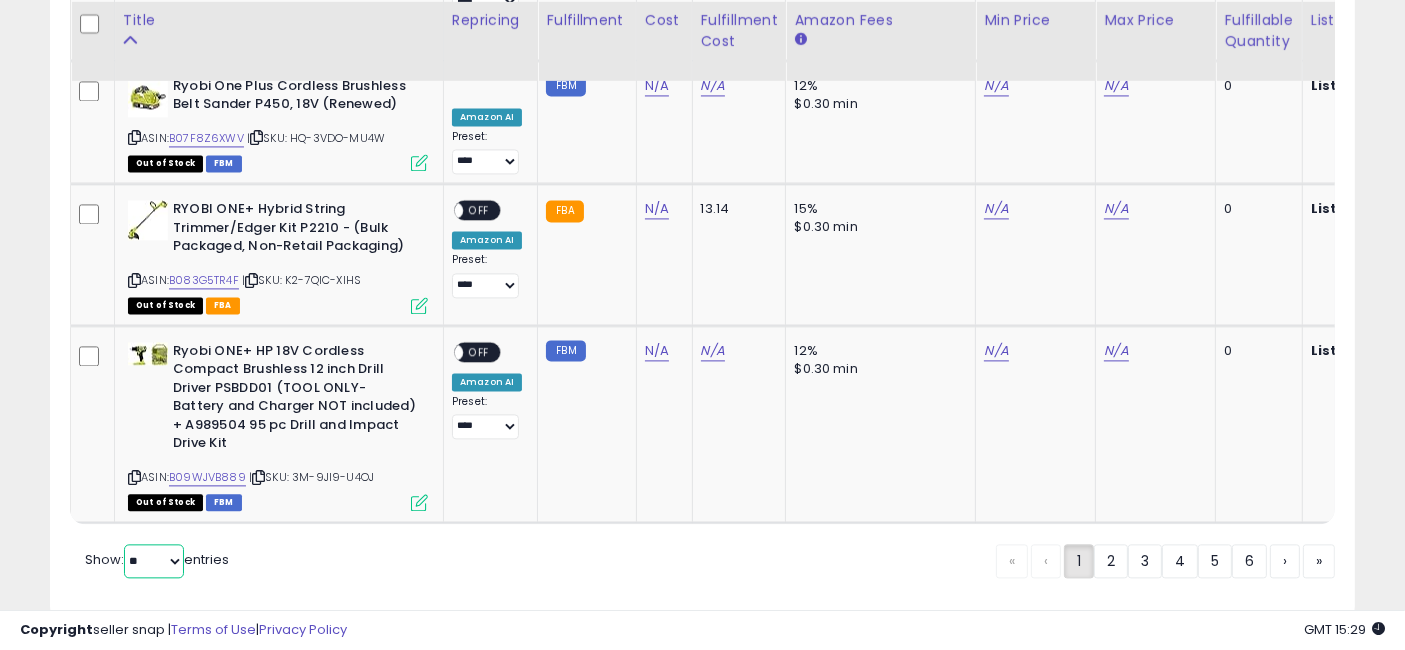 click on "**
**" at bounding box center (154, 561) 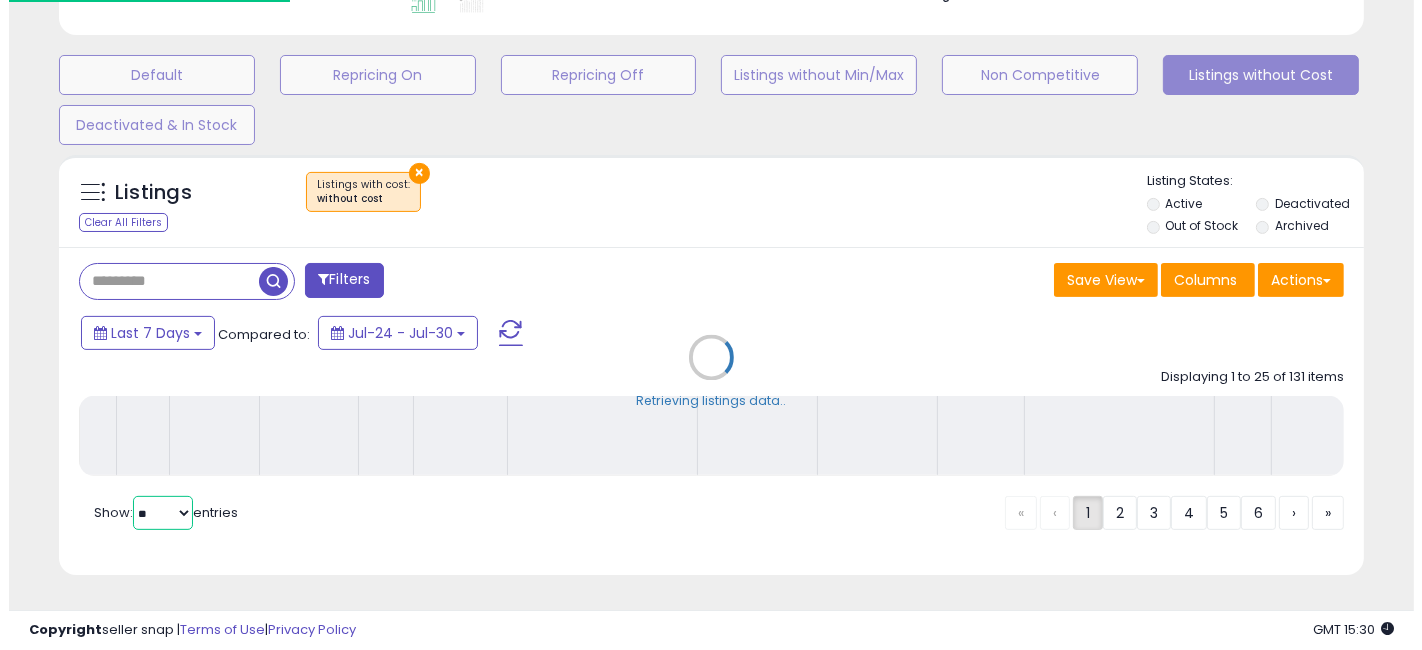 scroll, scrollTop: 590, scrollLeft: 0, axis: vertical 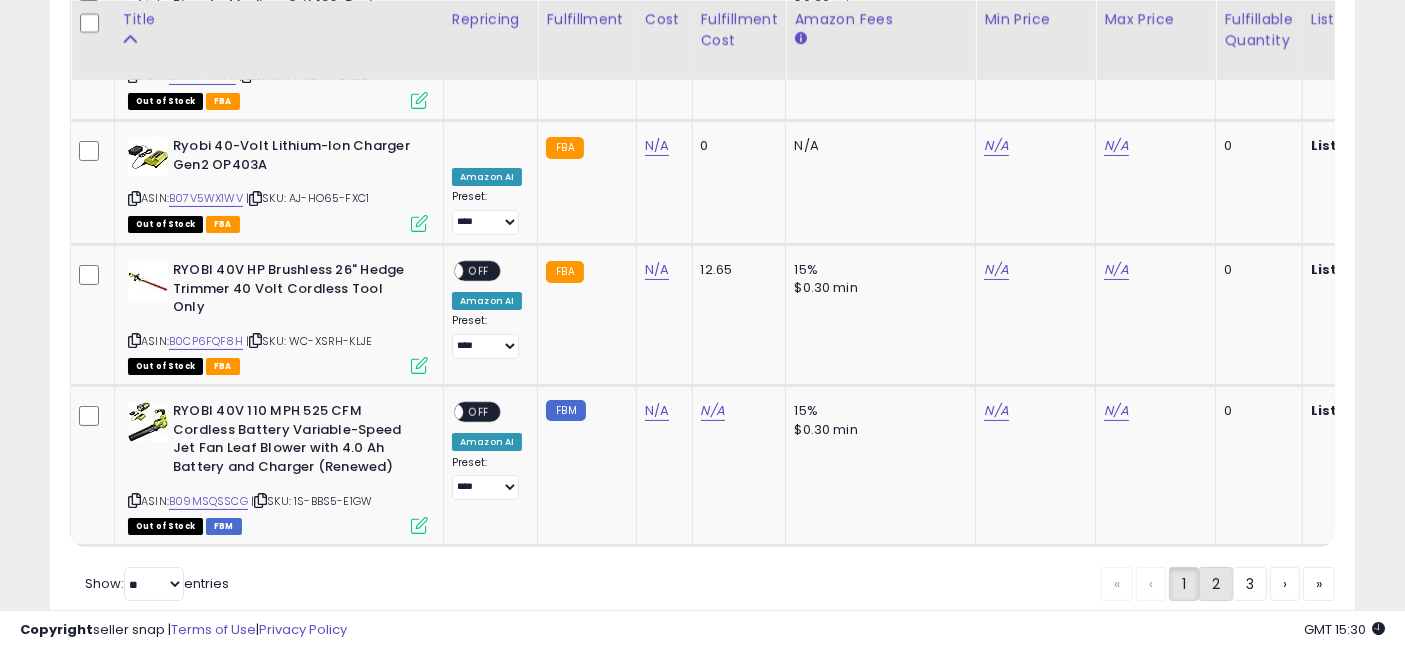 click on "2" 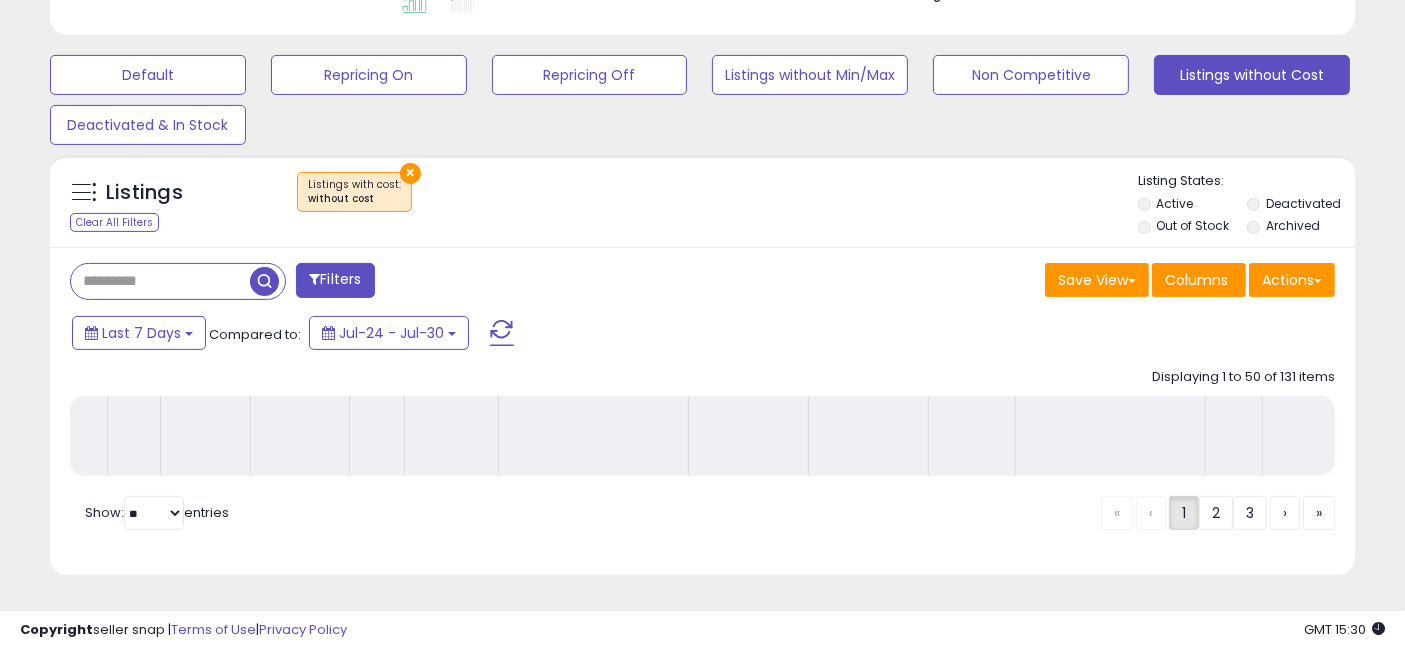 scroll, scrollTop: 590, scrollLeft: 0, axis: vertical 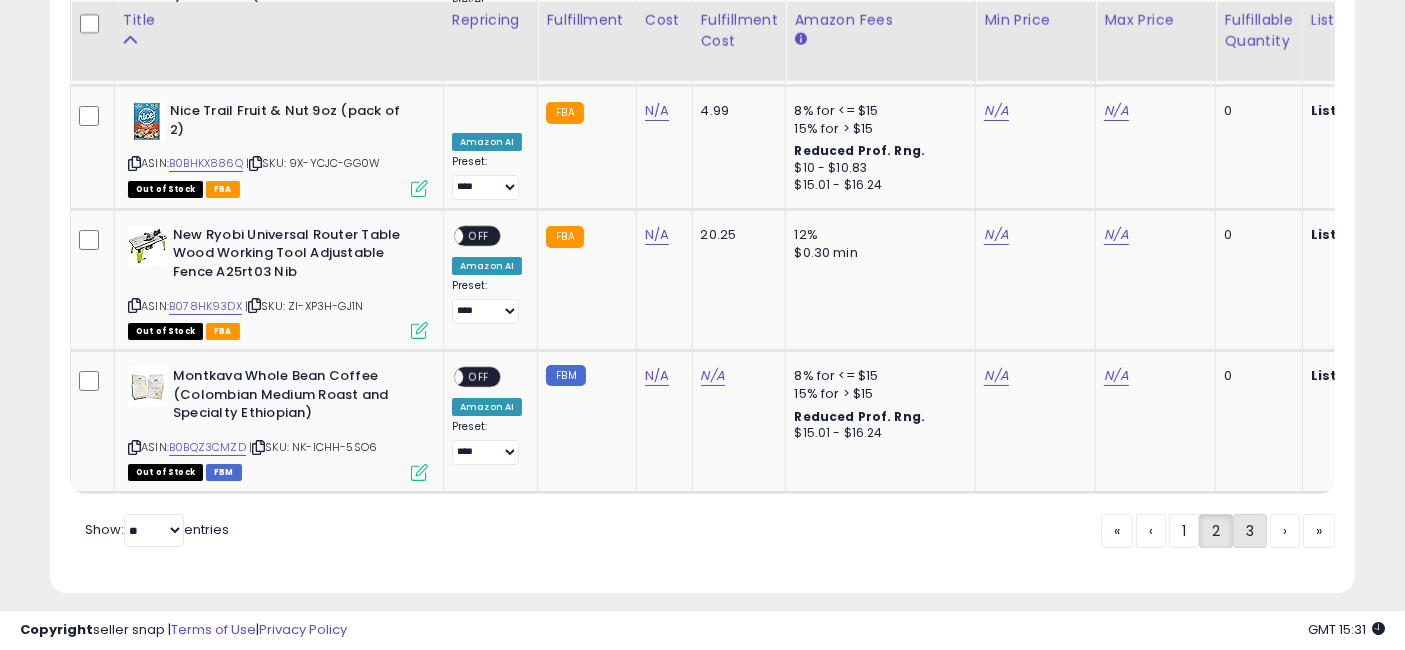 click on "3" 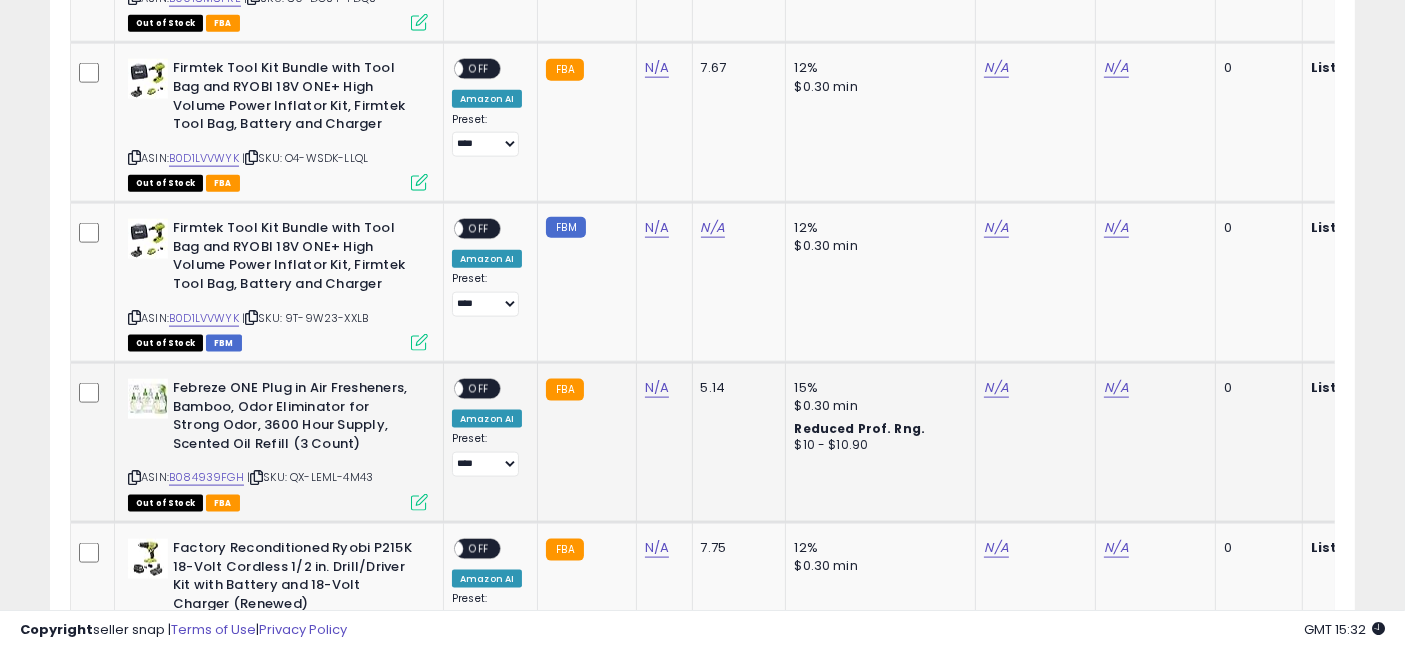 scroll, scrollTop: 2459, scrollLeft: 0, axis: vertical 